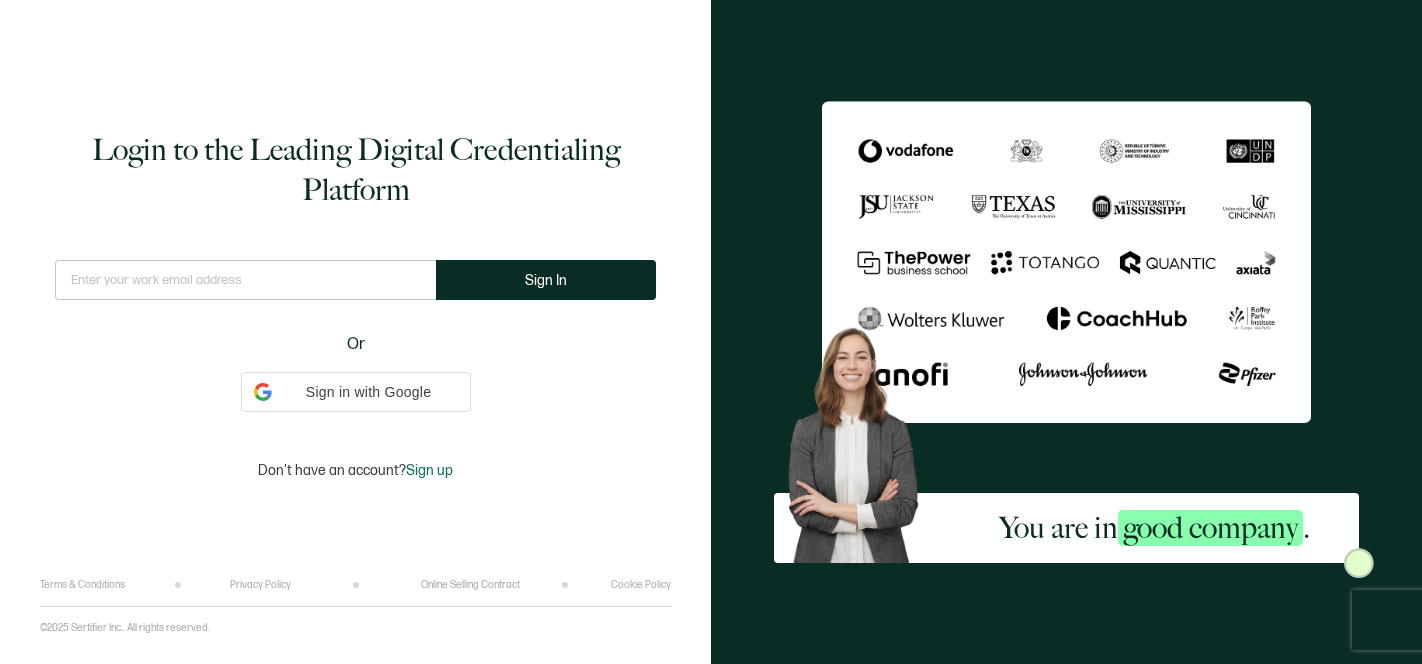 scroll, scrollTop: 0, scrollLeft: 0, axis: both 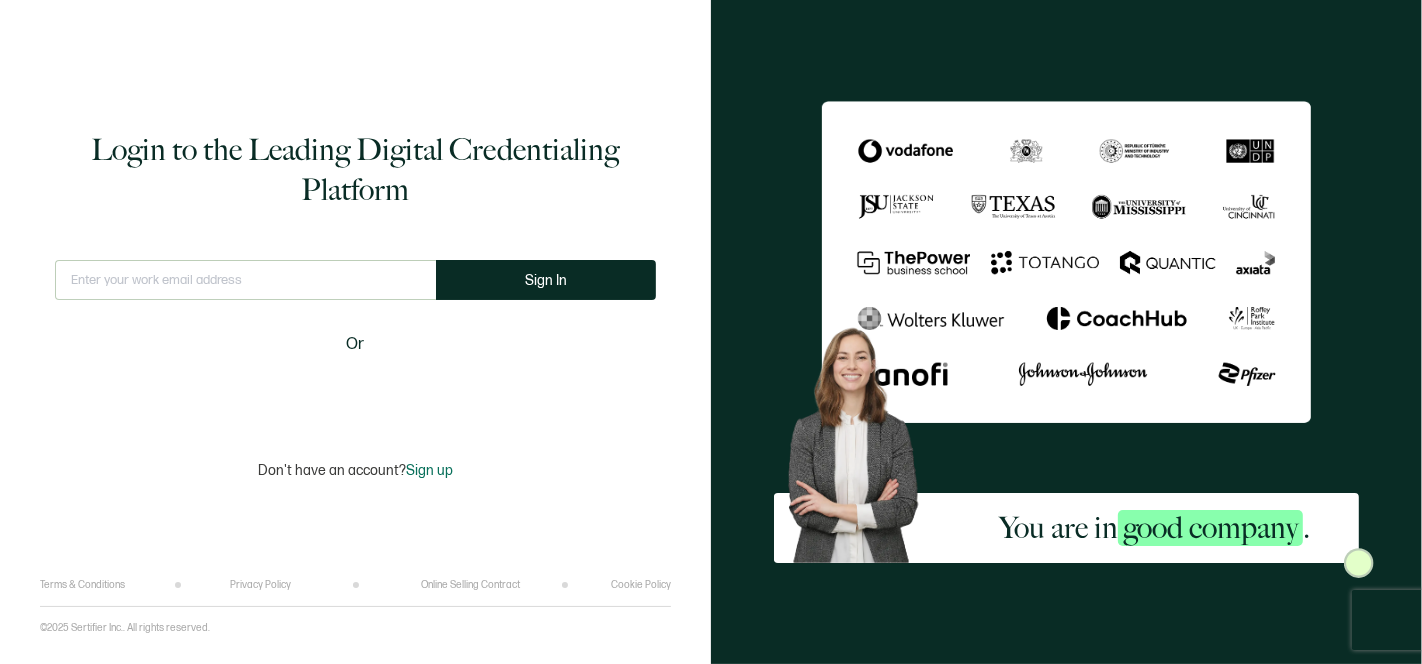 type on "[EMAIL_ADDRESS][DOMAIN_NAME]" 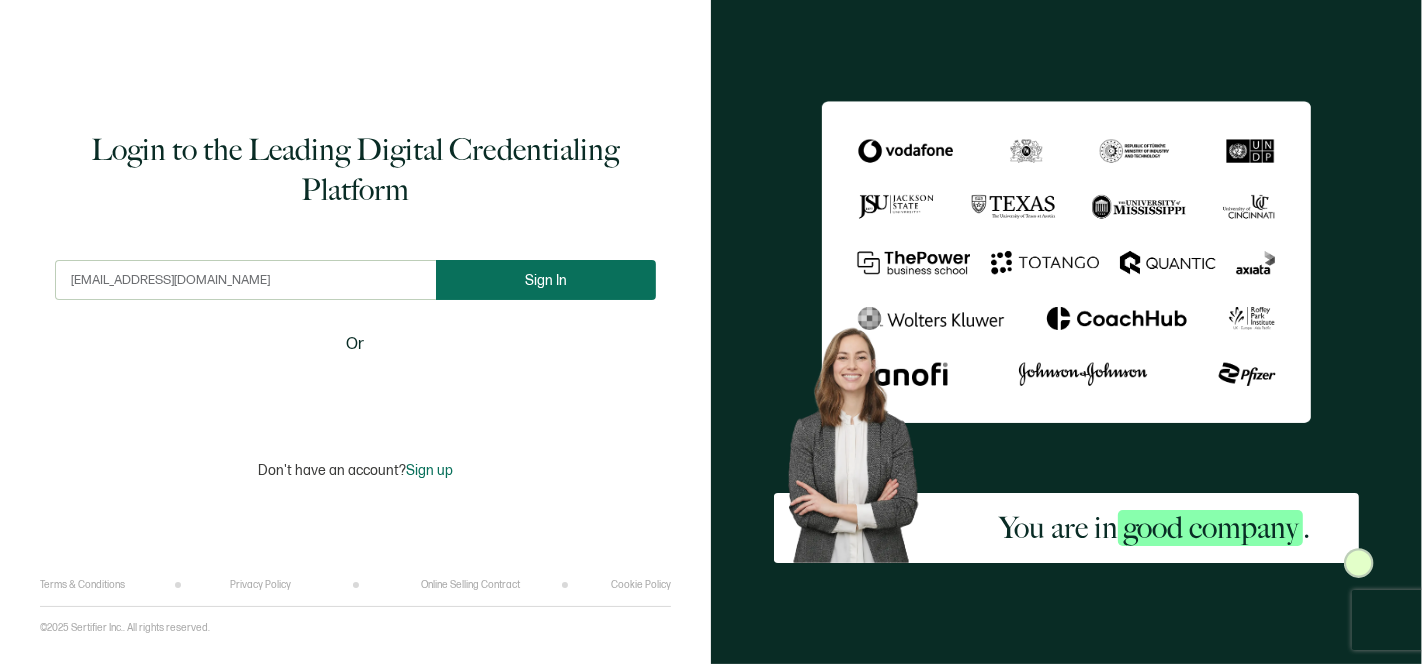 click on "Sign In" at bounding box center [546, 280] 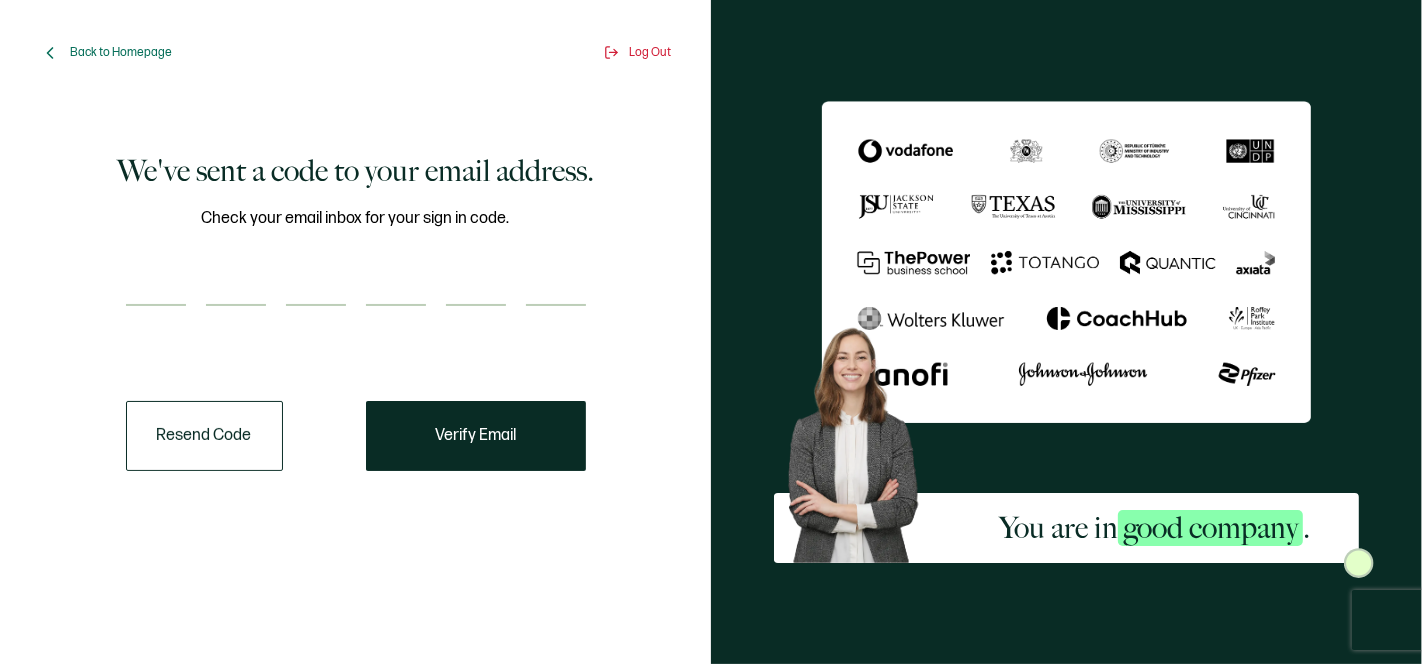 scroll, scrollTop: 0, scrollLeft: 0, axis: both 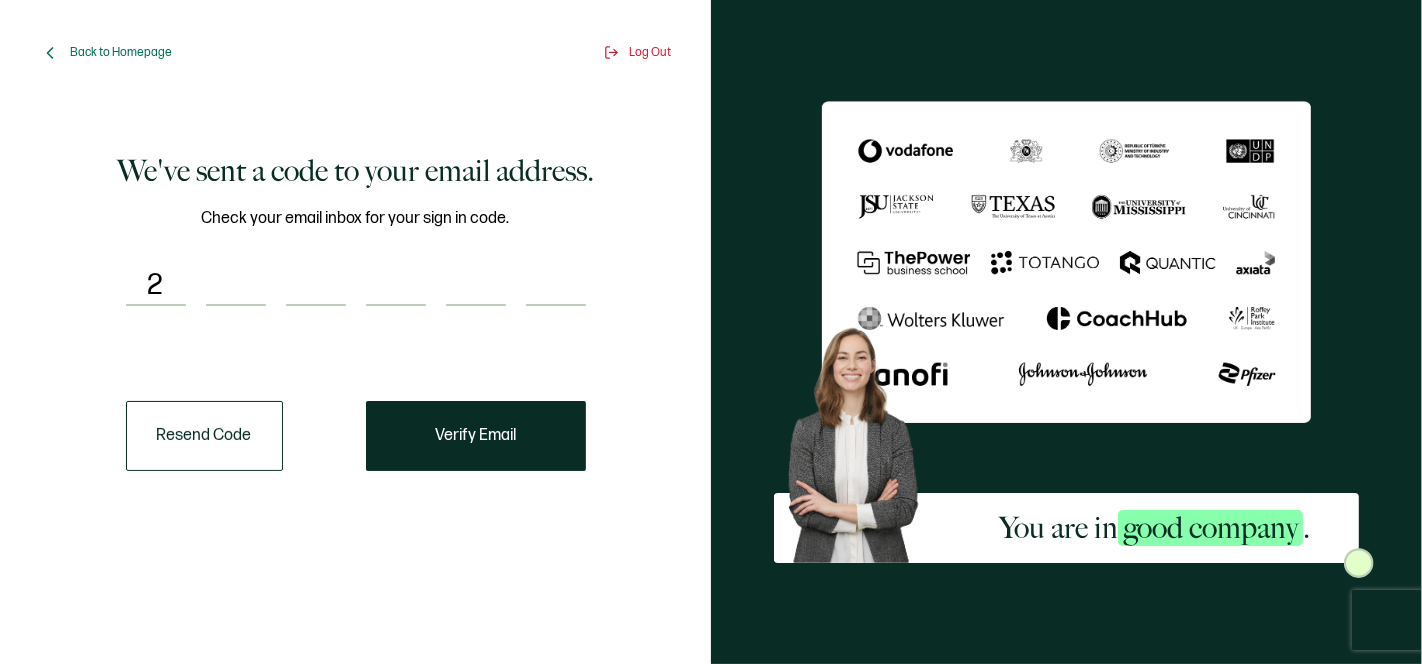 type on "7" 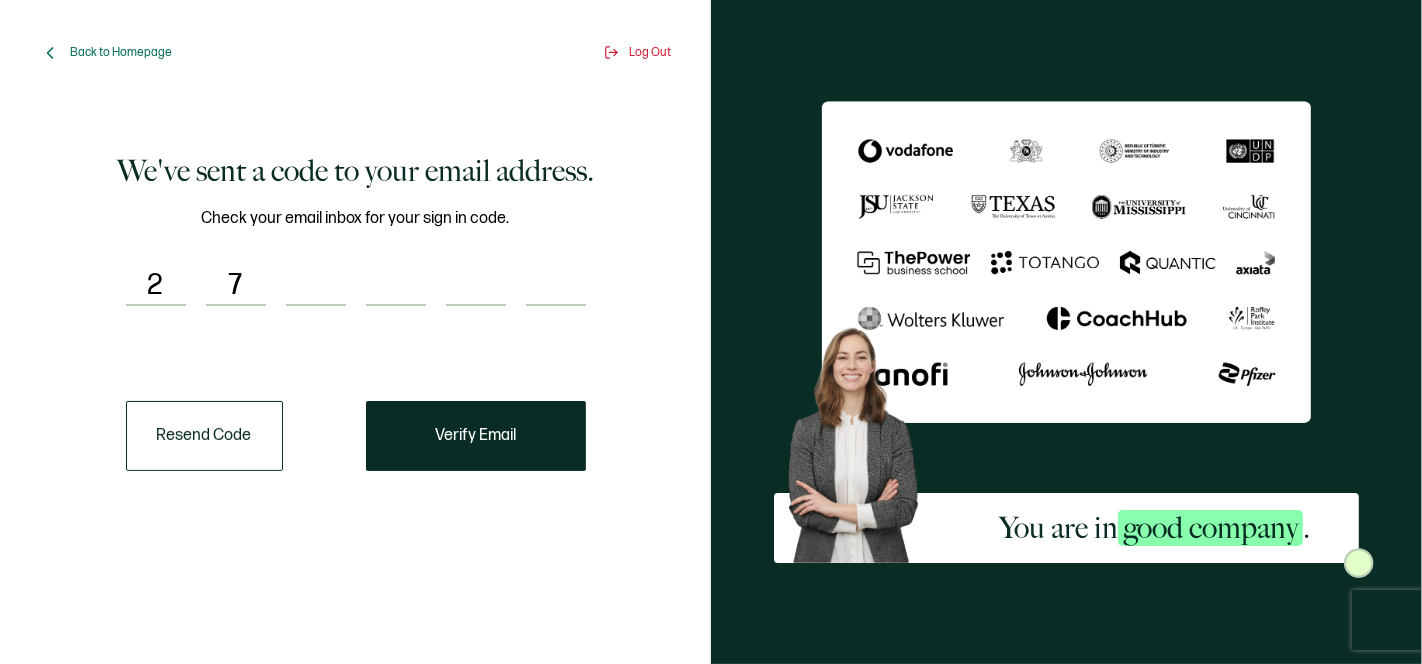 type on "1" 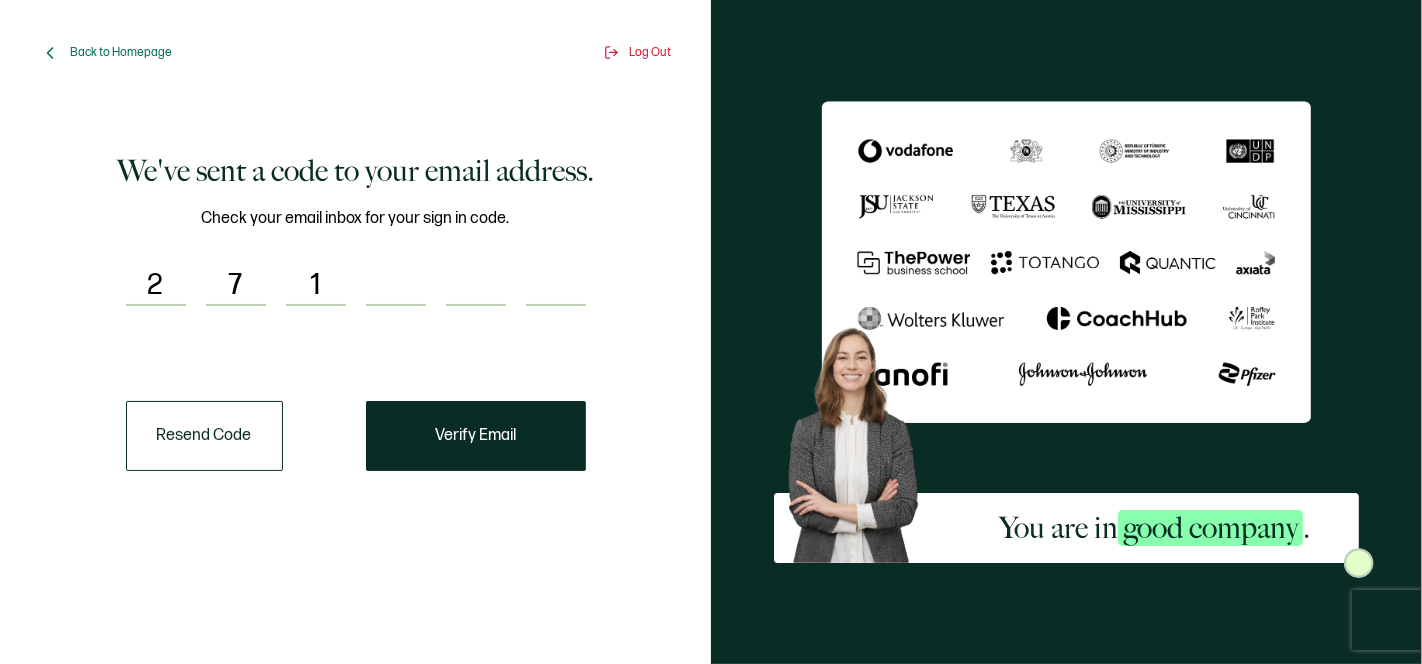 type on "6" 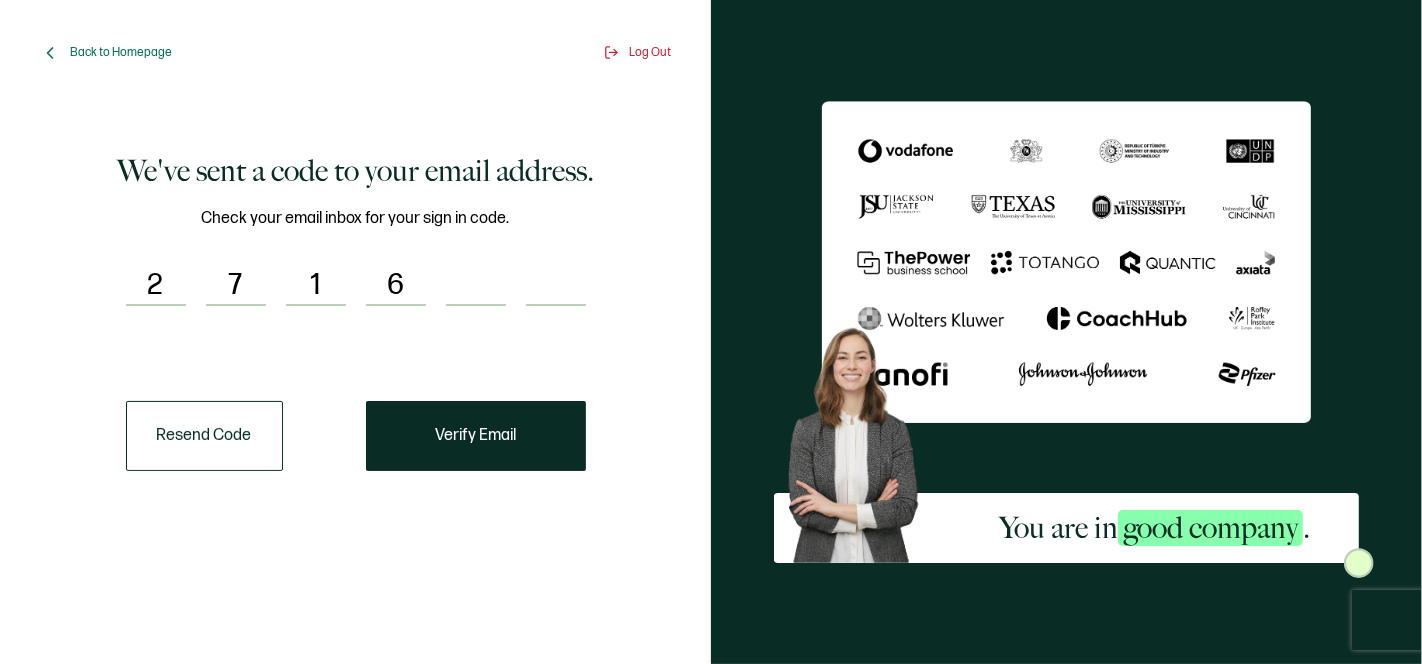 type on "6" 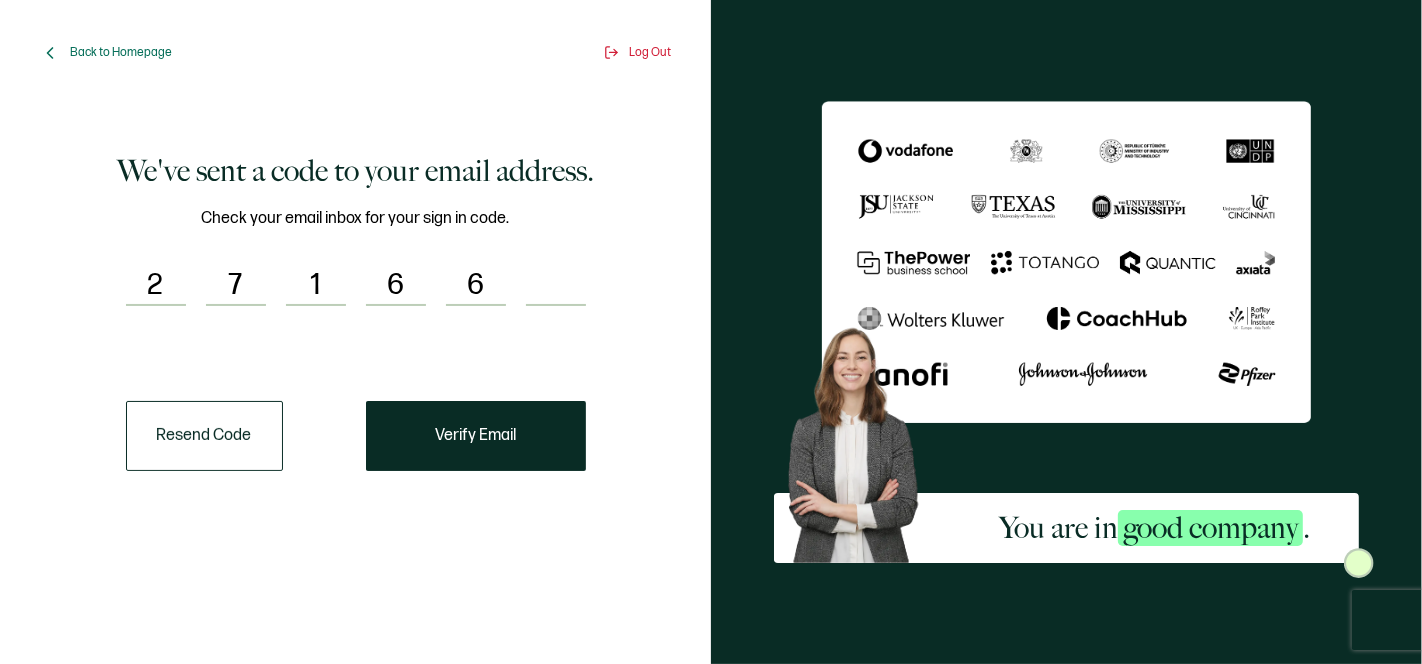 type on "3" 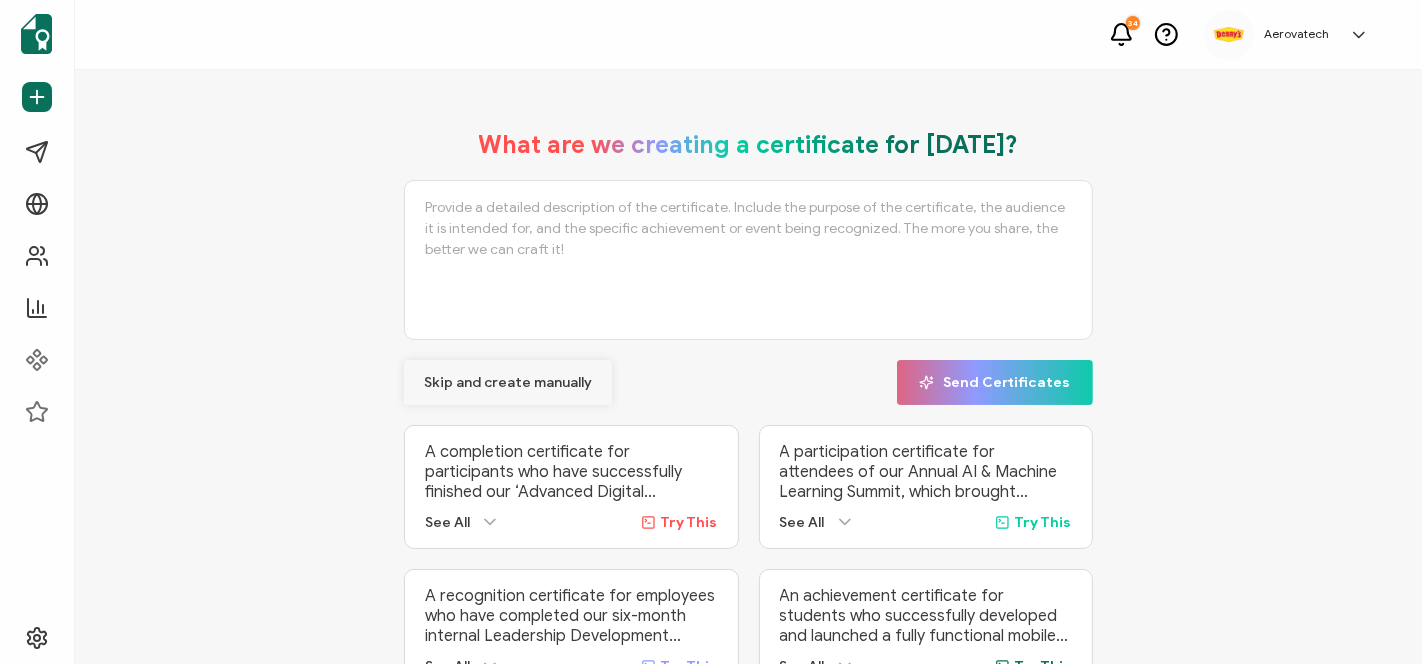 click on "Skip and create manually" at bounding box center [508, 383] 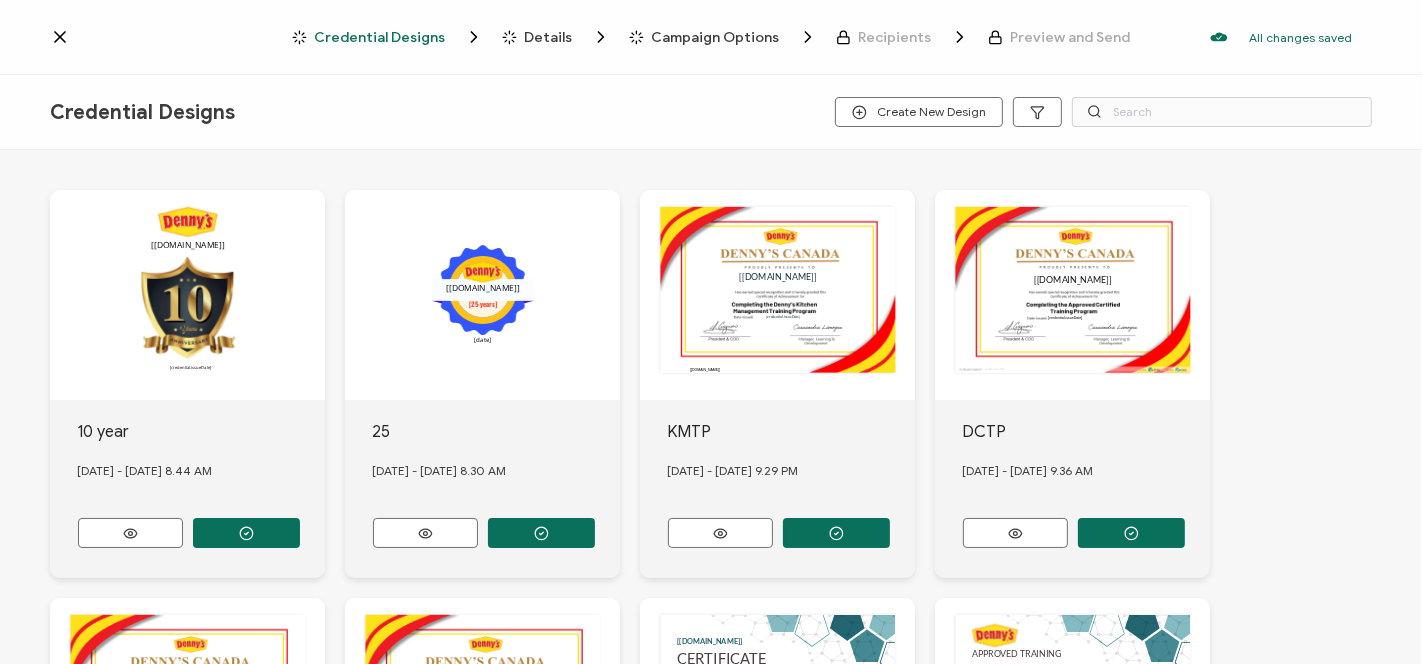 click 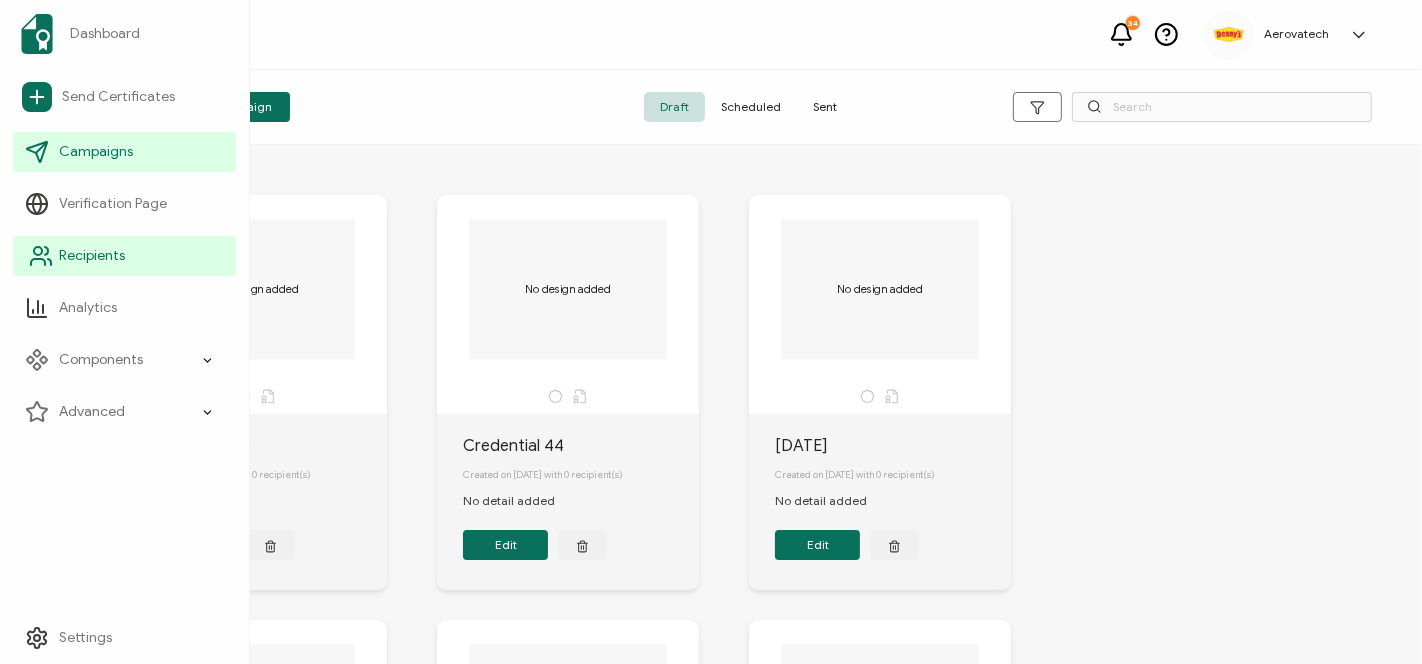 click on "Recipients" at bounding box center (124, 256) 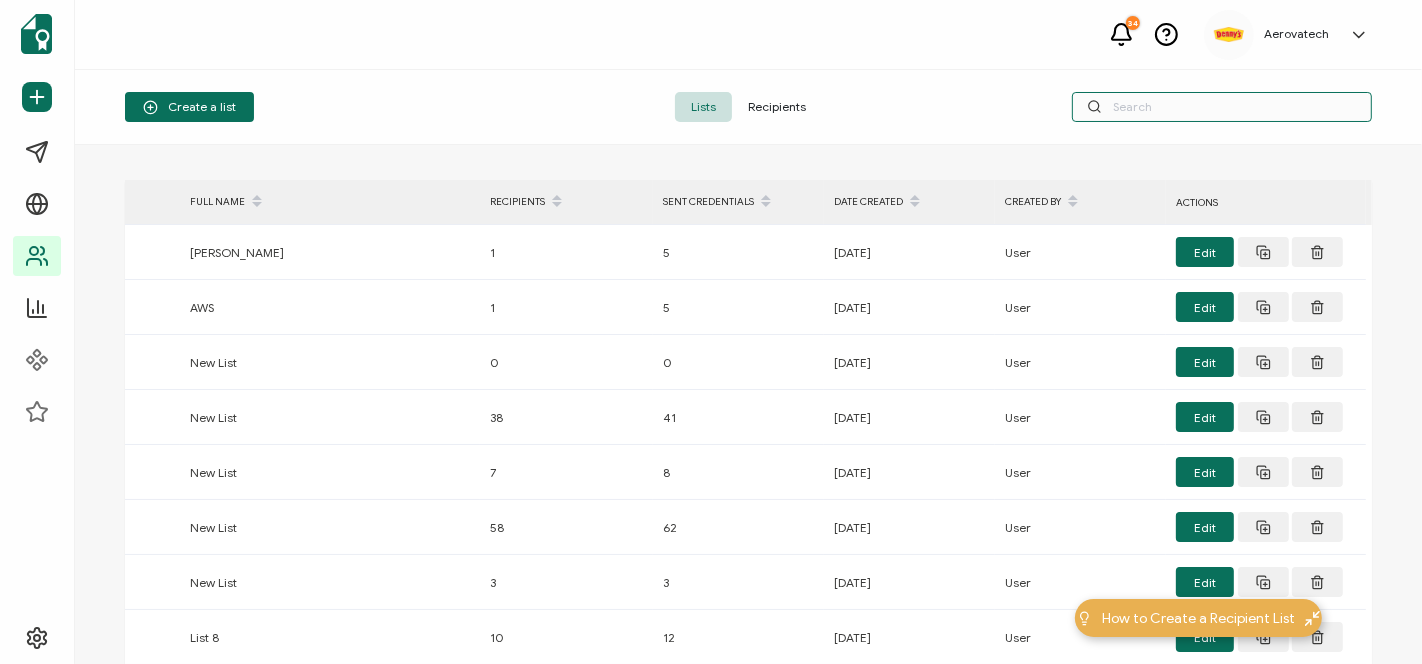 click at bounding box center (1222, 107) 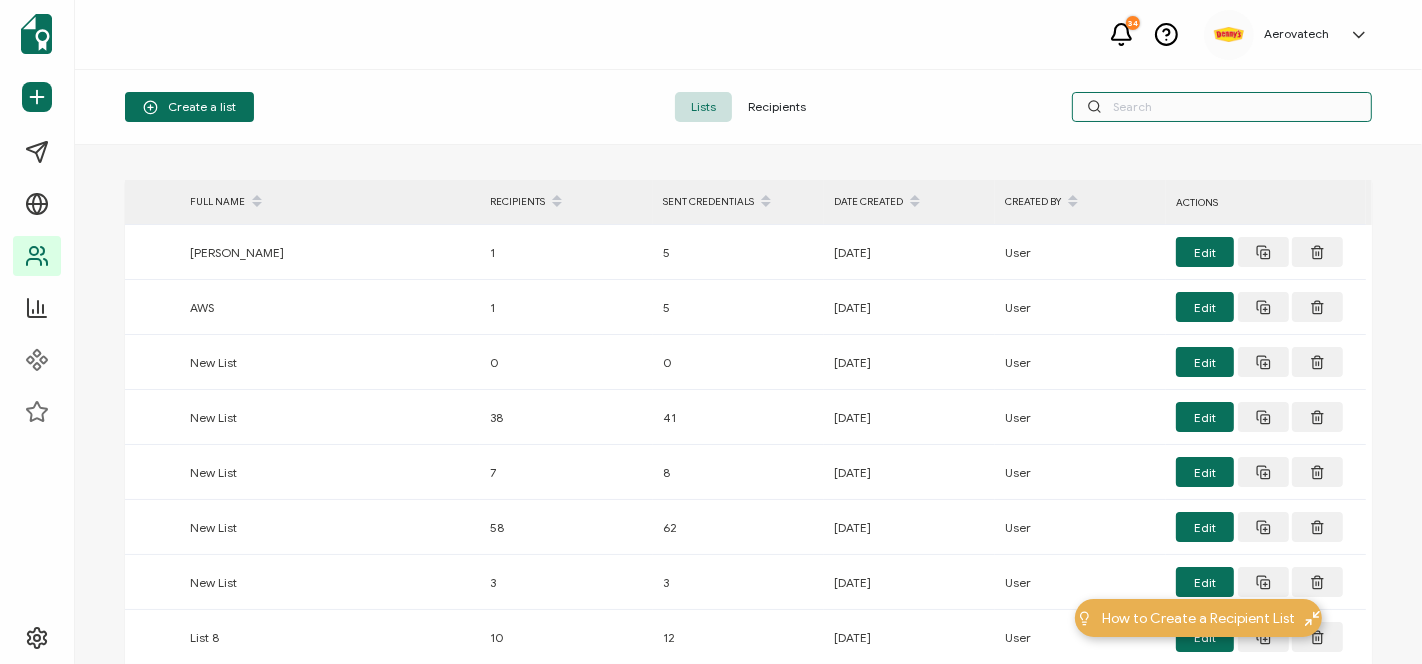 paste on "[PERSON_NAME]" 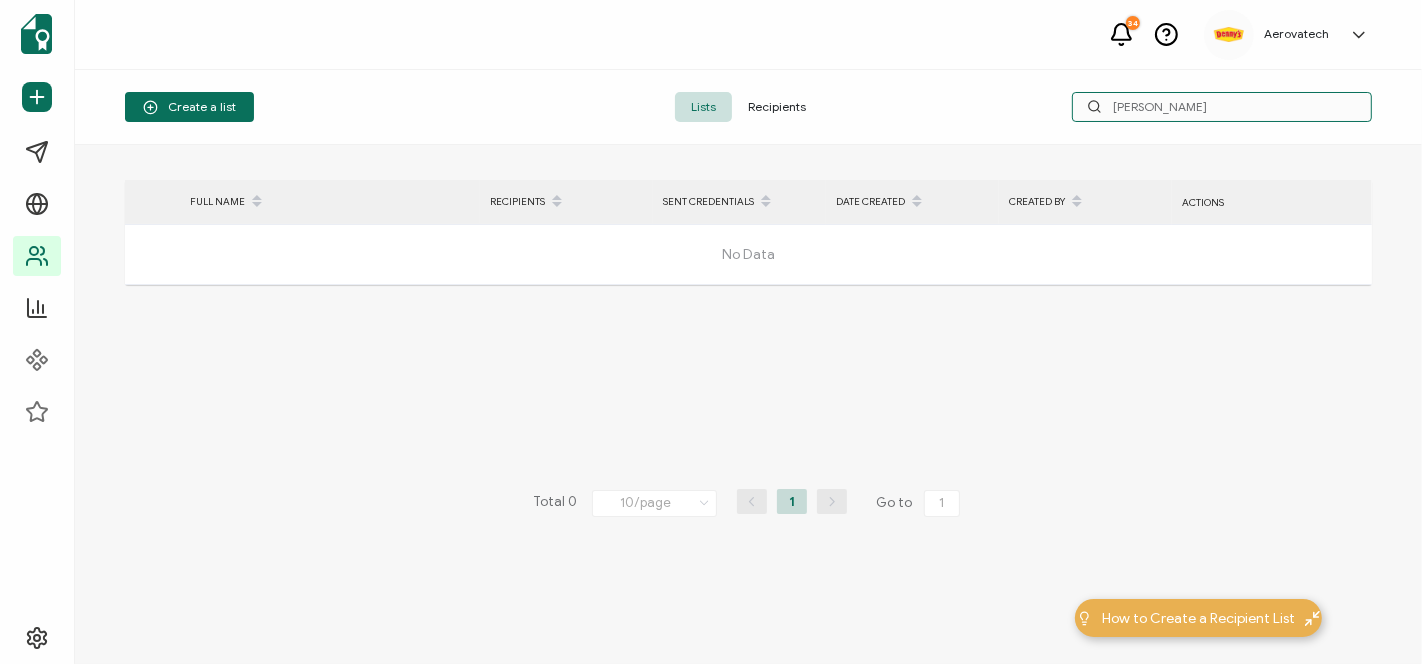 click on "[PERSON_NAME]" at bounding box center [1222, 107] 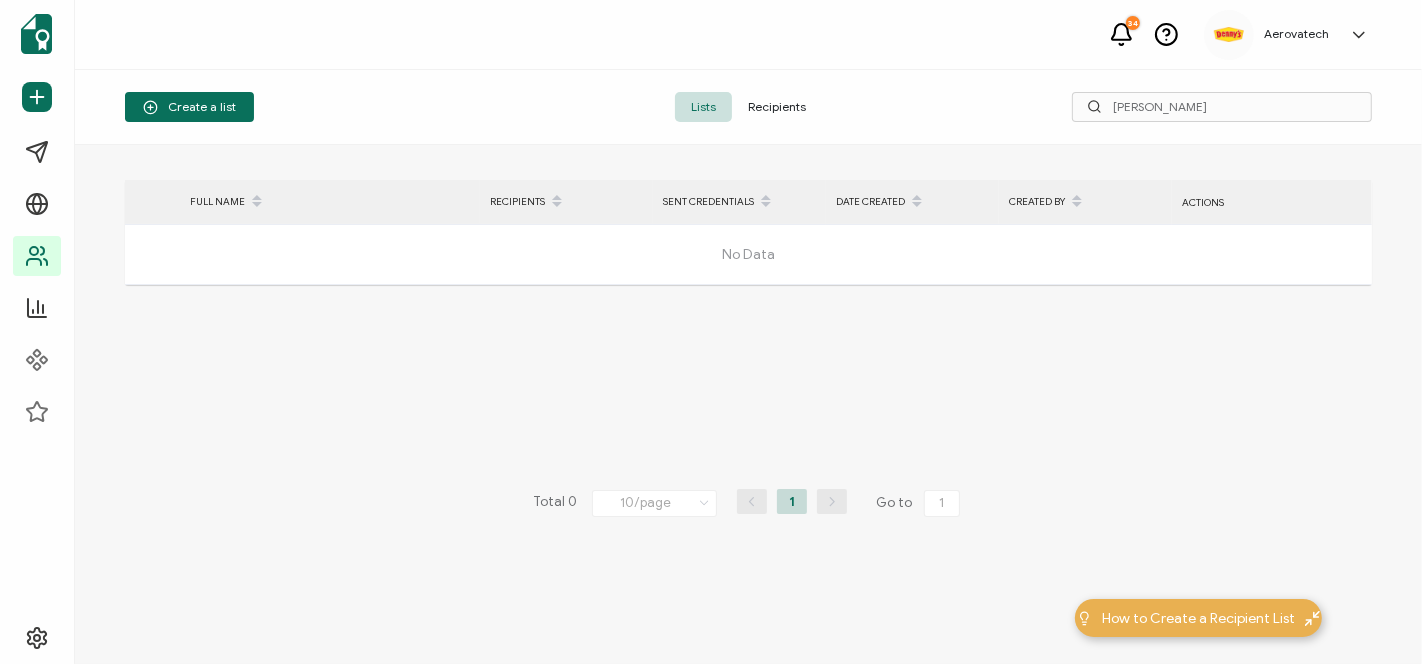 click on "Recipients" at bounding box center (777, 107) 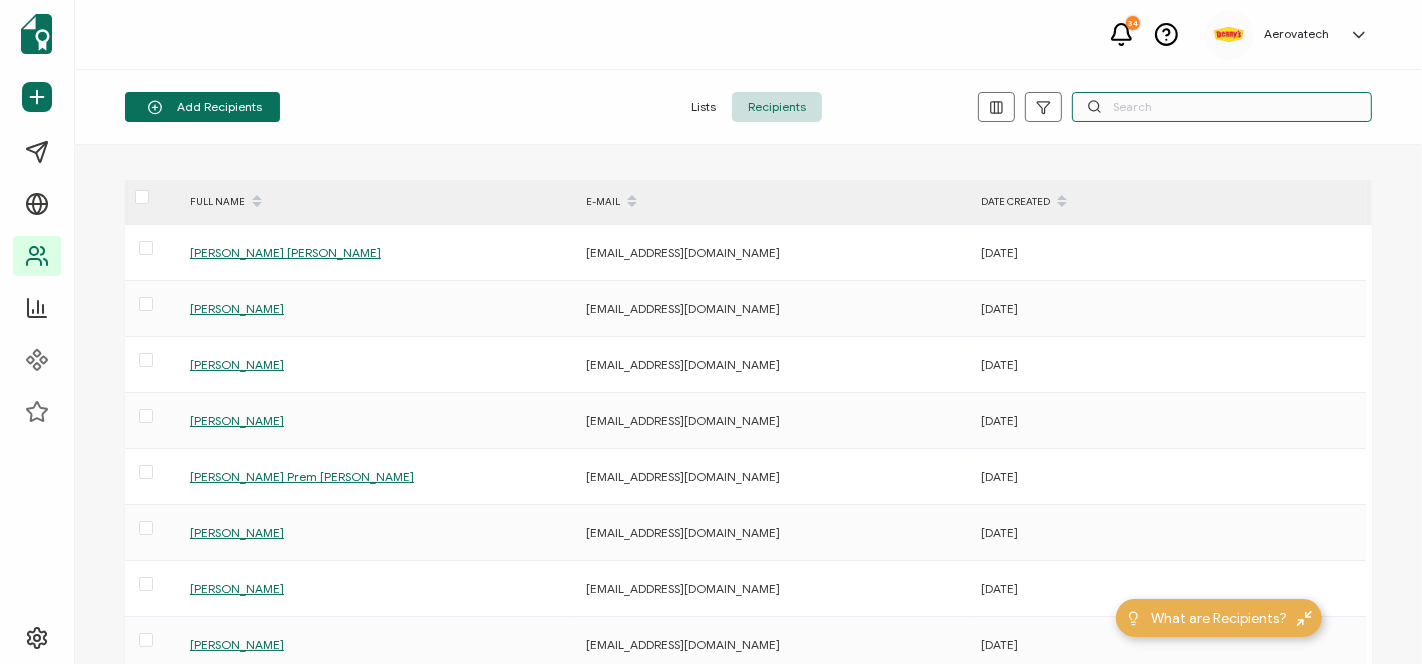 click at bounding box center (1222, 107) 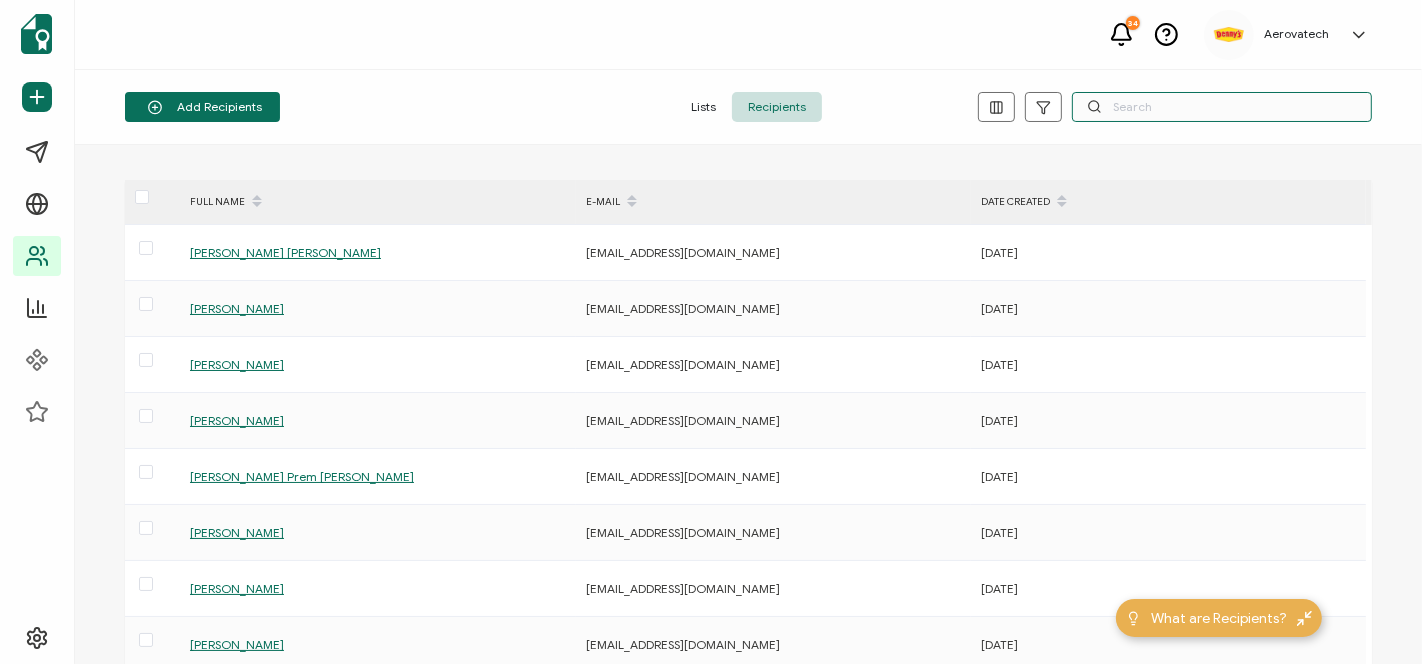 paste on "[PERSON_NAME]" 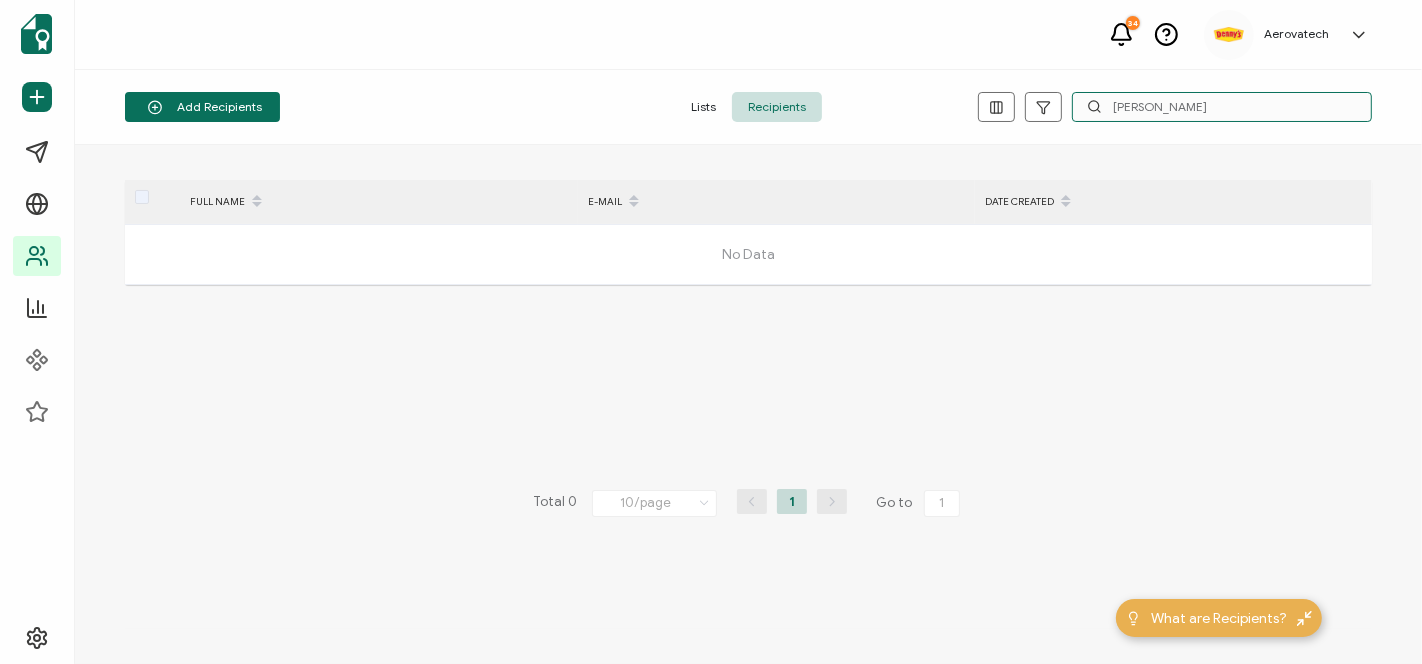 click on "[PERSON_NAME]" at bounding box center [1222, 107] 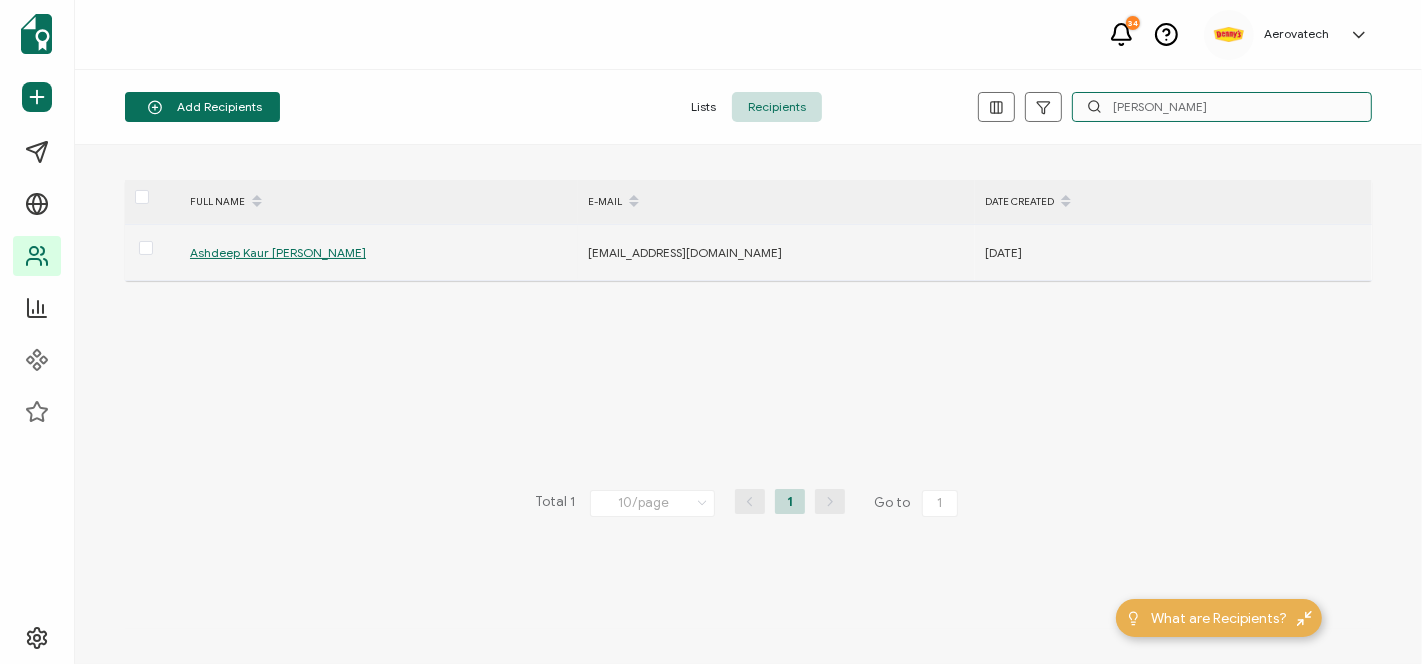 type on "[PERSON_NAME]" 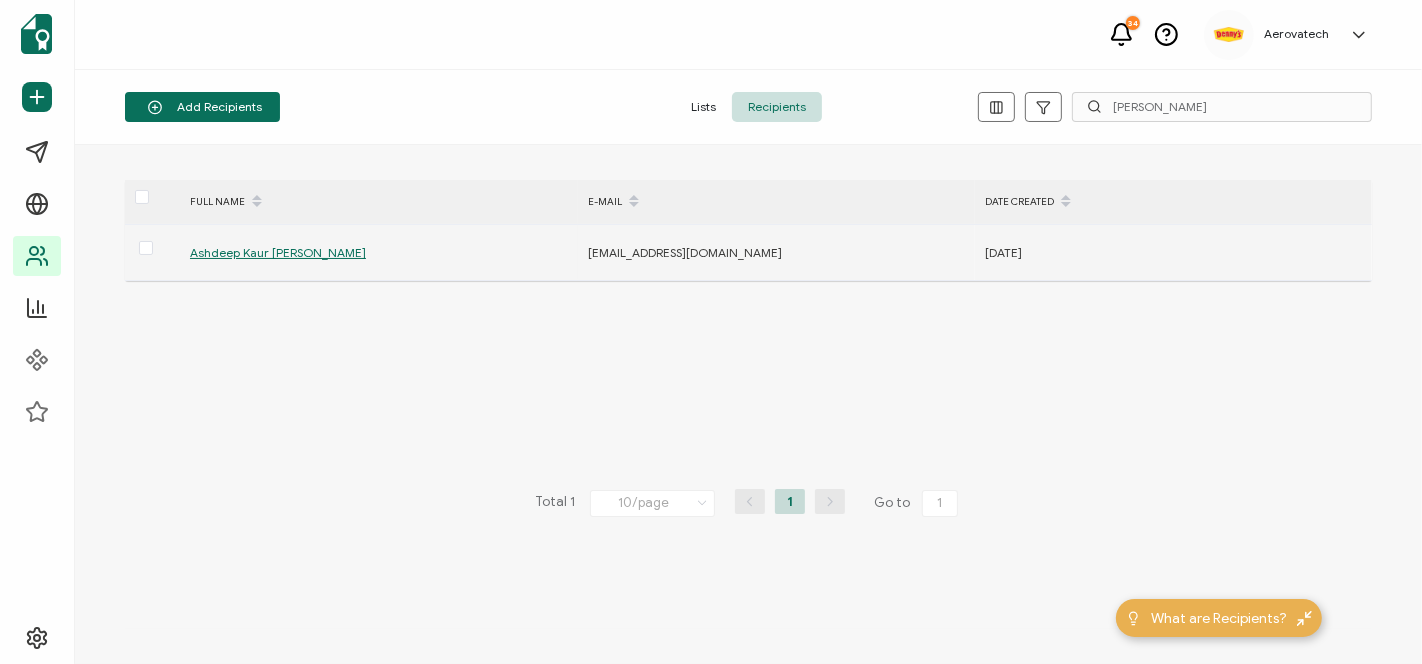 click on "Ashdeep Kaur [PERSON_NAME]" at bounding box center [278, 252] 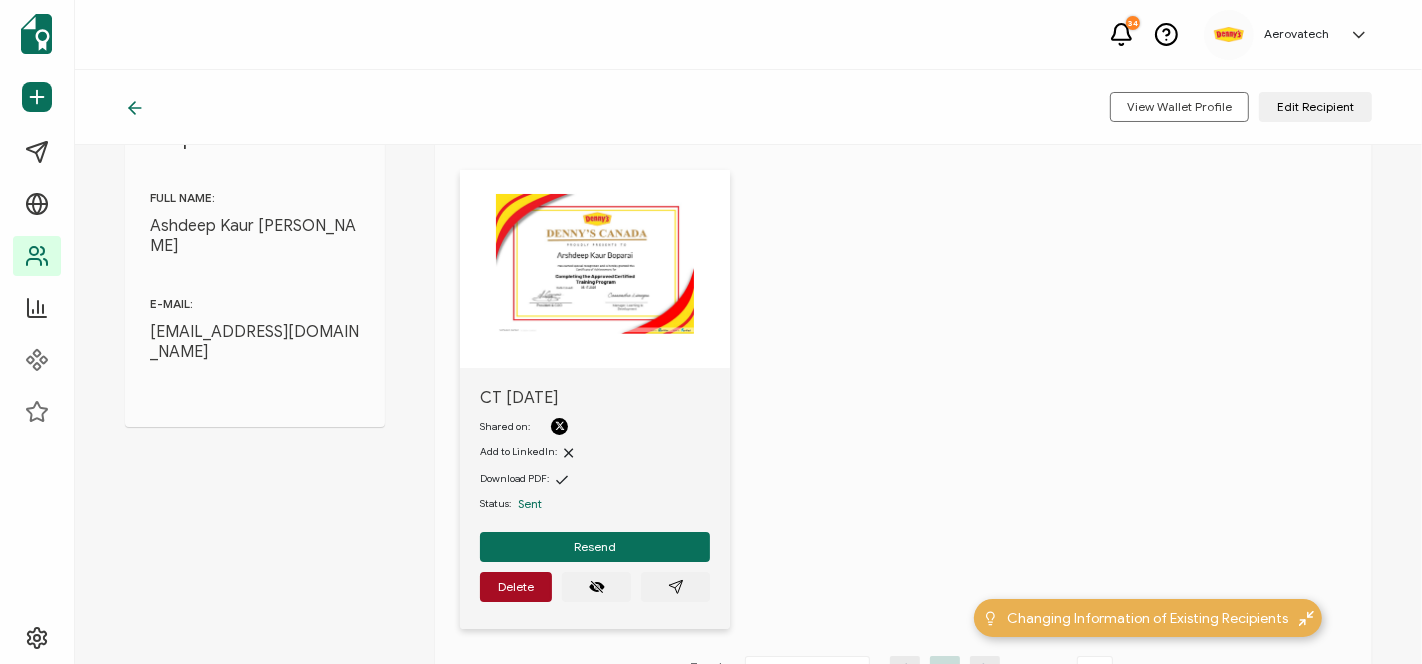 scroll, scrollTop: 132, scrollLeft: 0, axis: vertical 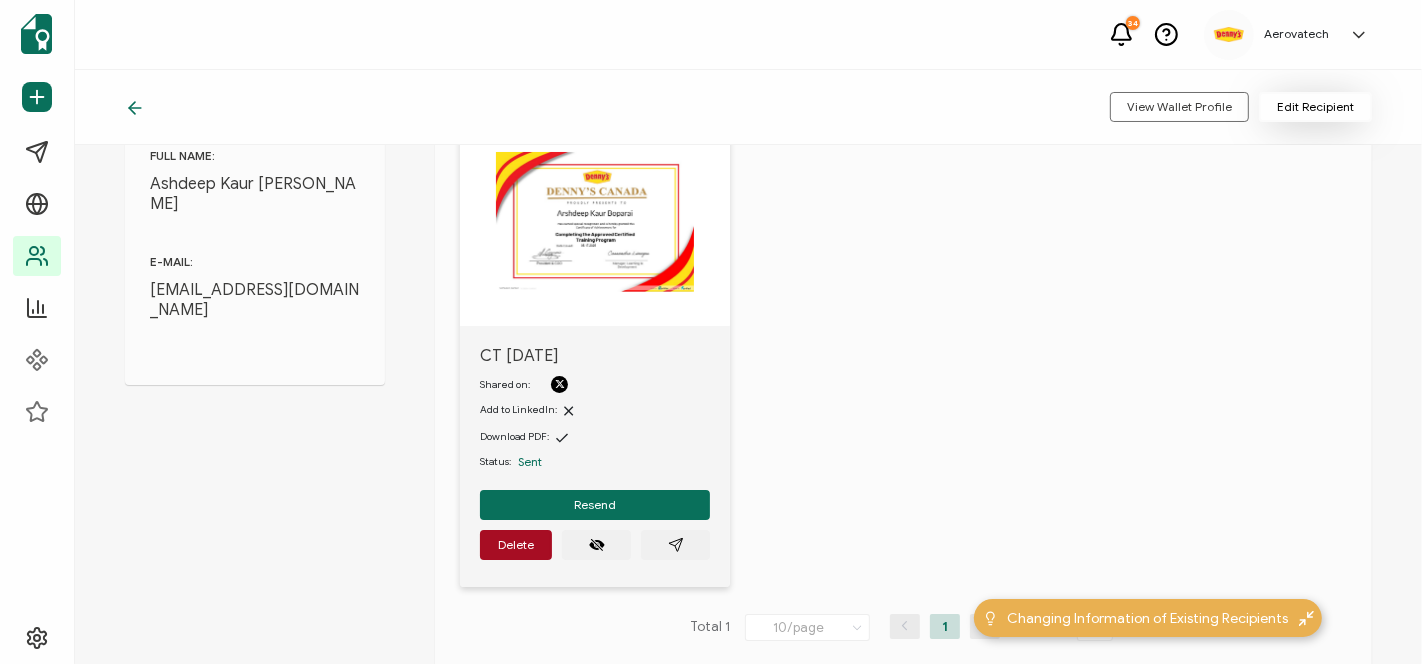 click on "Edit Recipient" at bounding box center [1315, 107] 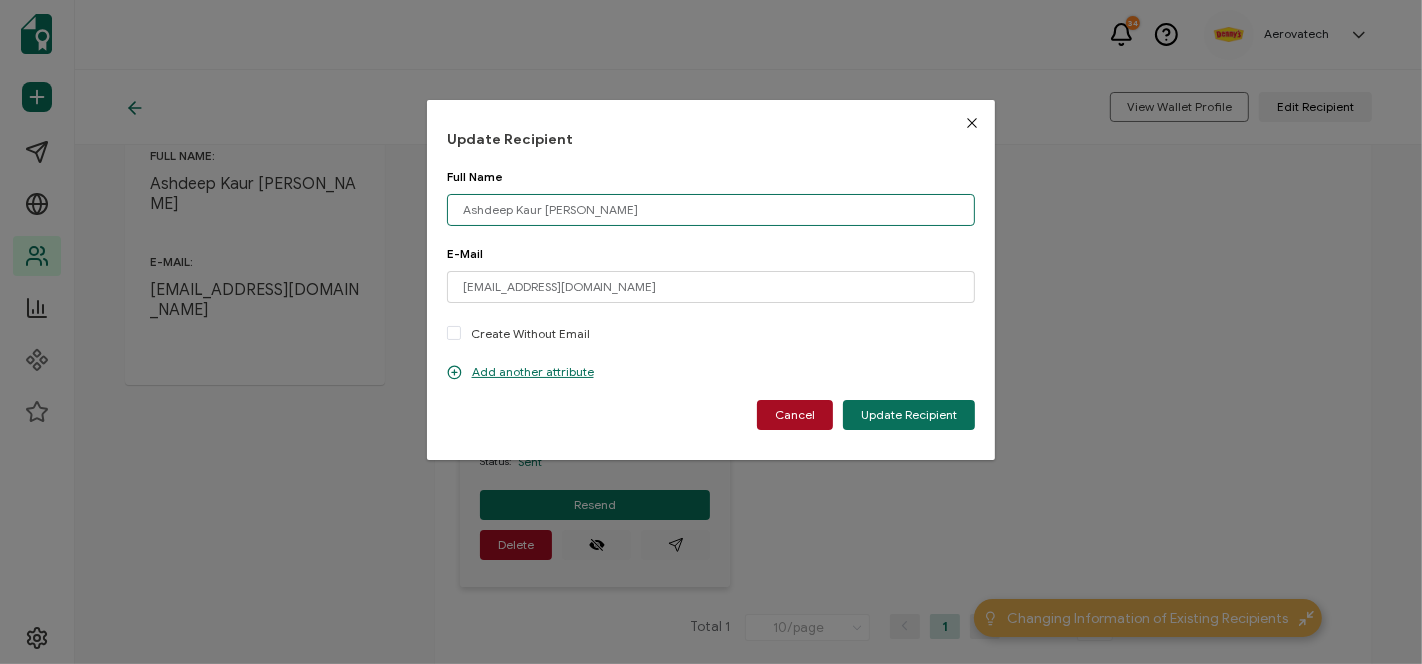drag, startPoint x: 608, startPoint y: 212, endPoint x: 373, endPoint y: 194, distance: 235.68835 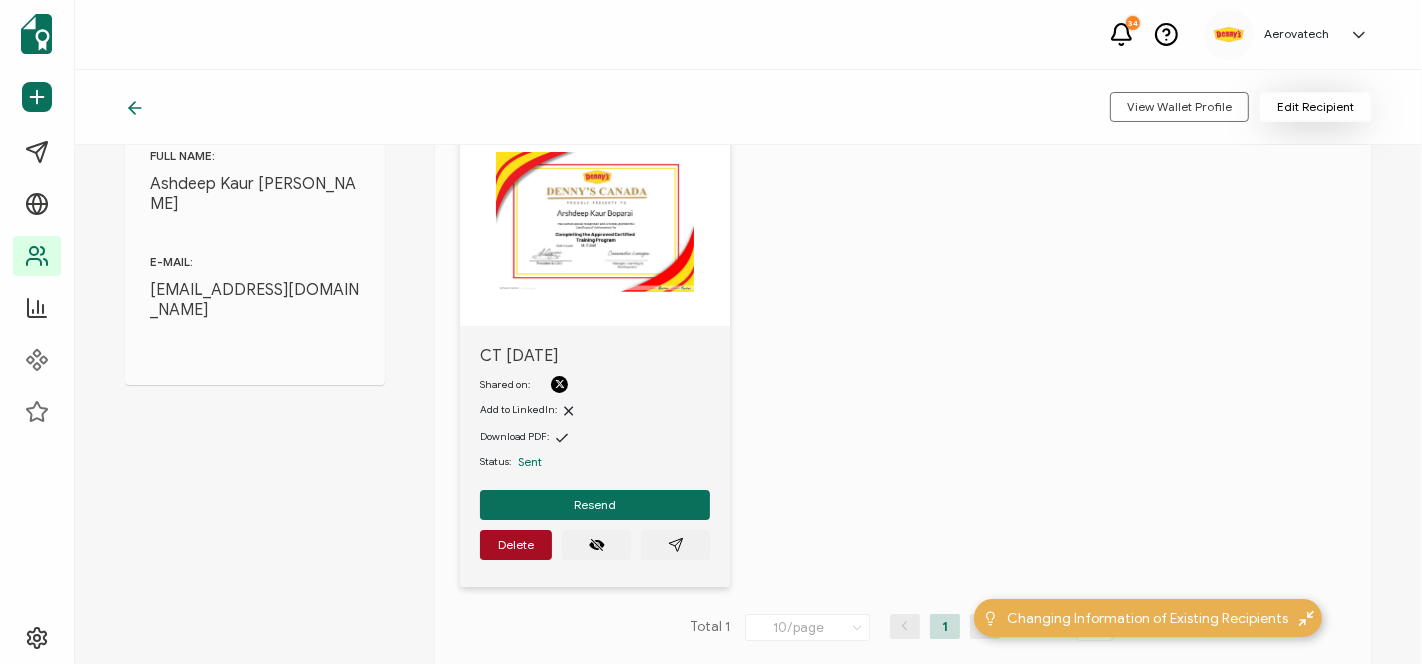 click on "Edit Recipient" at bounding box center [1315, 107] 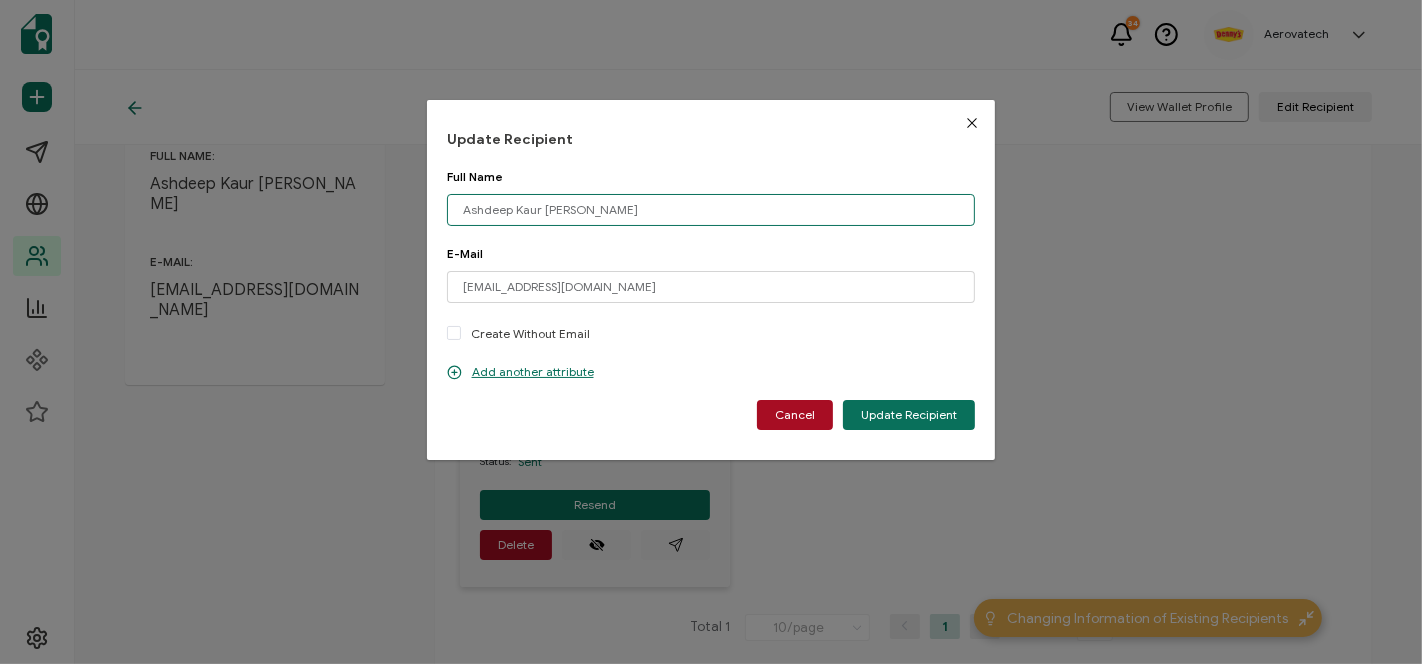 click on "Ashdeep Kaur [PERSON_NAME]" at bounding box center [711, 210] 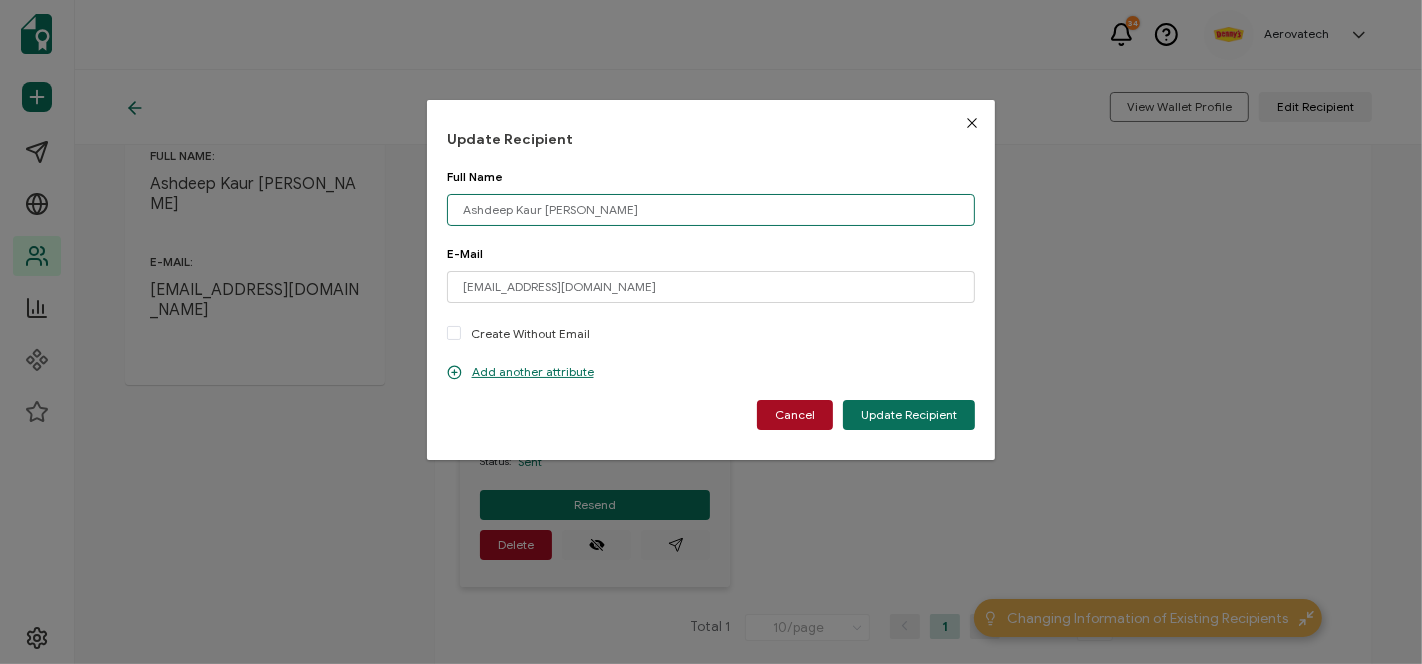paste on "r" 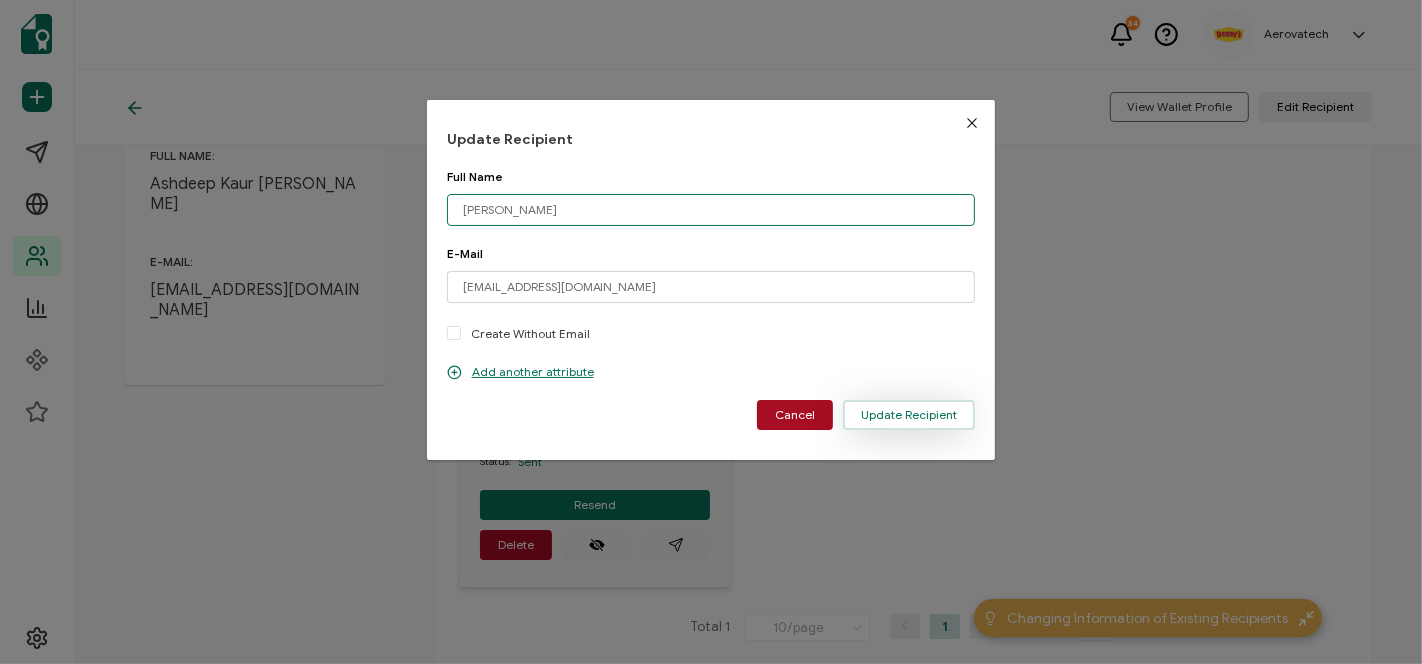type on "[PERSON_NAME]" 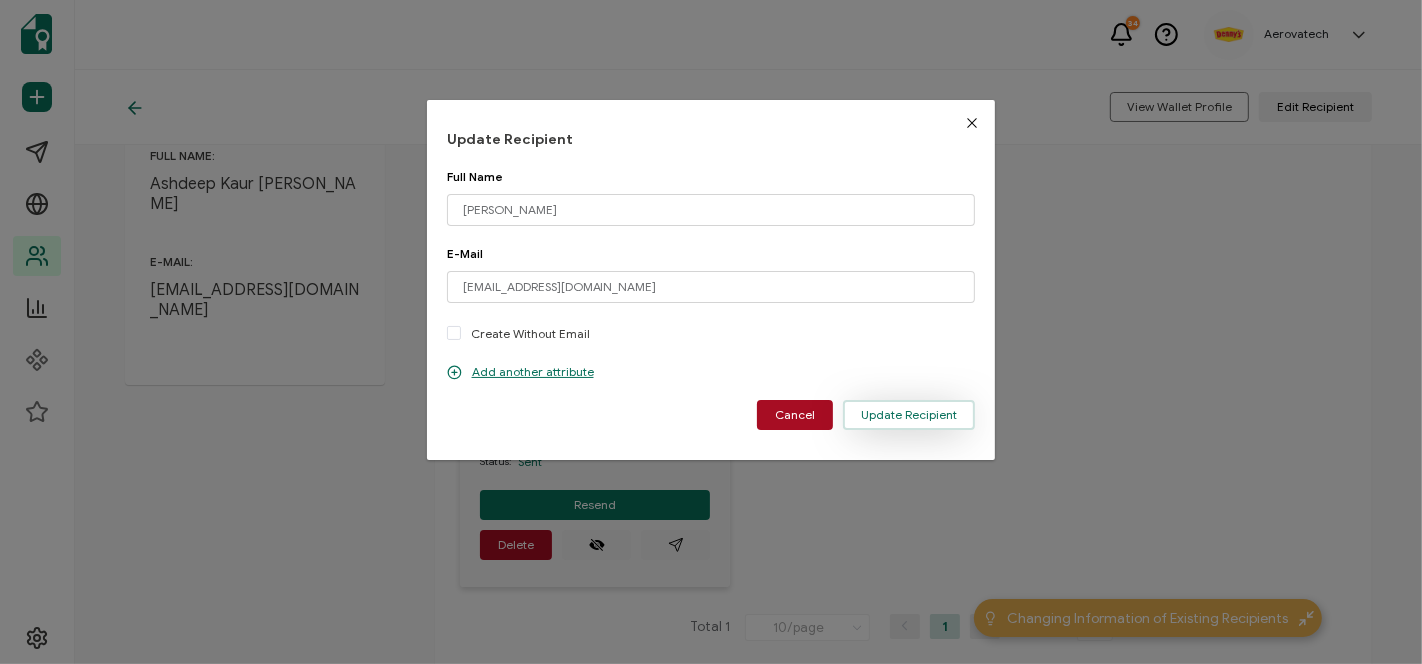 click on "Update Recipient" at bounding box center (909, 415) 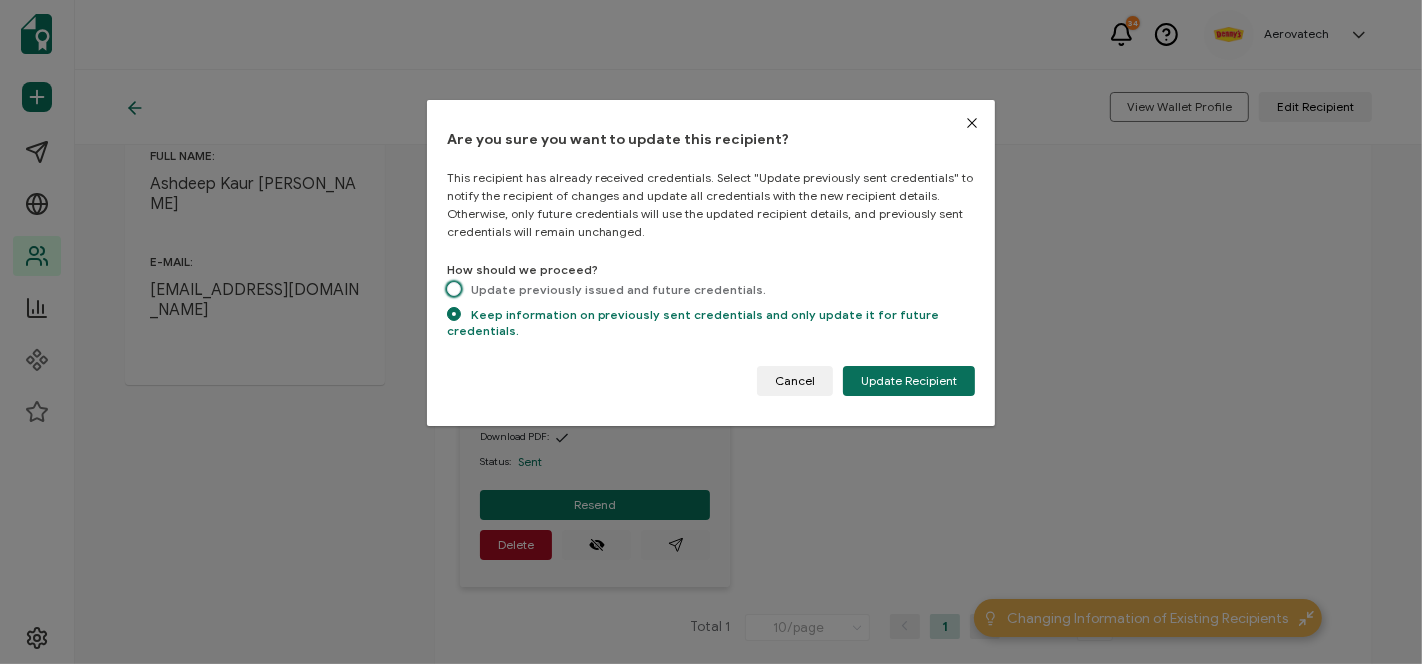 click on "Update previously issued and future credentials." at bounding box center [614, 289] 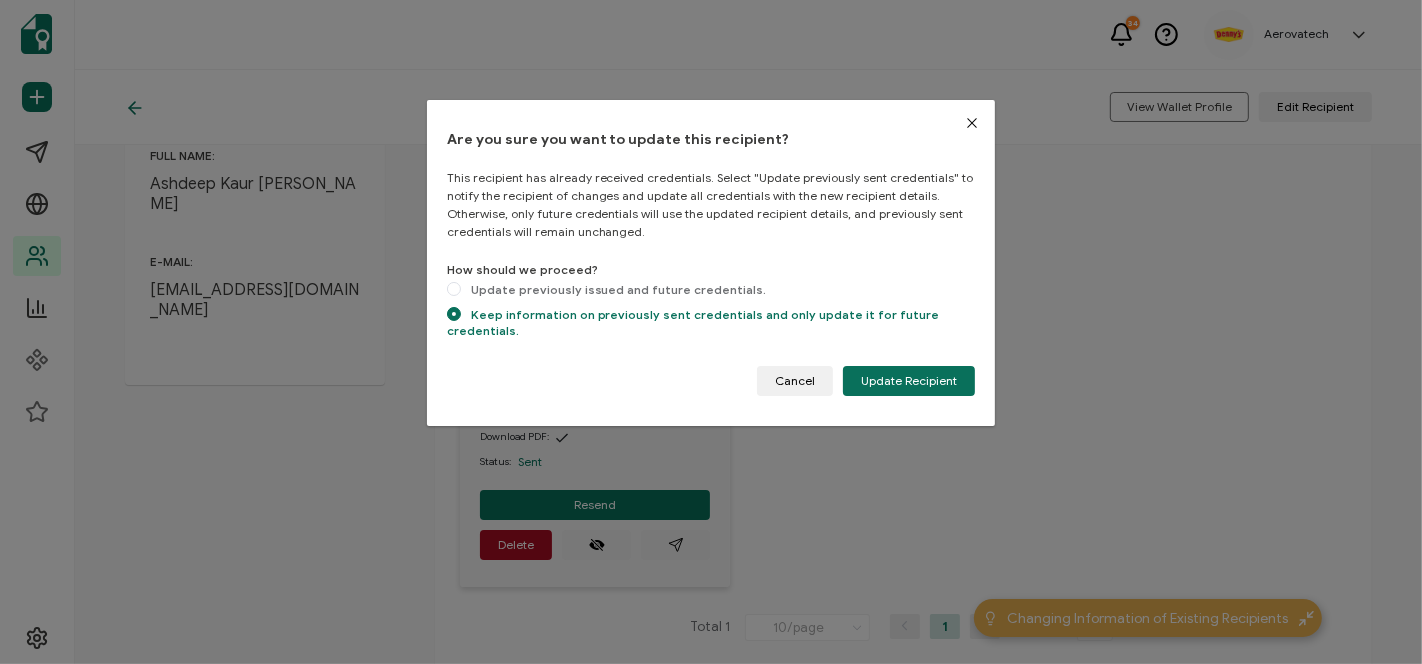 click on "Update previously issued and future credentials." at bounding box center [454, 290] 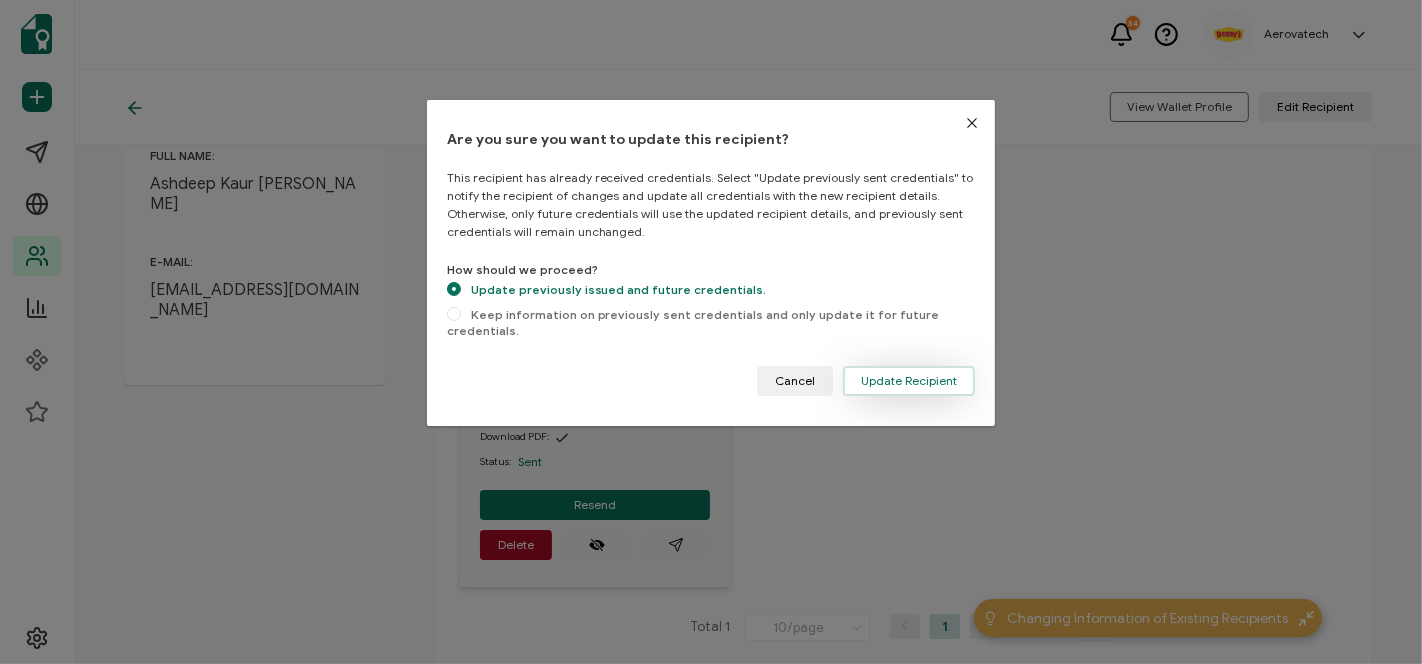 click on "Update Recipient" at bounding box center [909, 381] 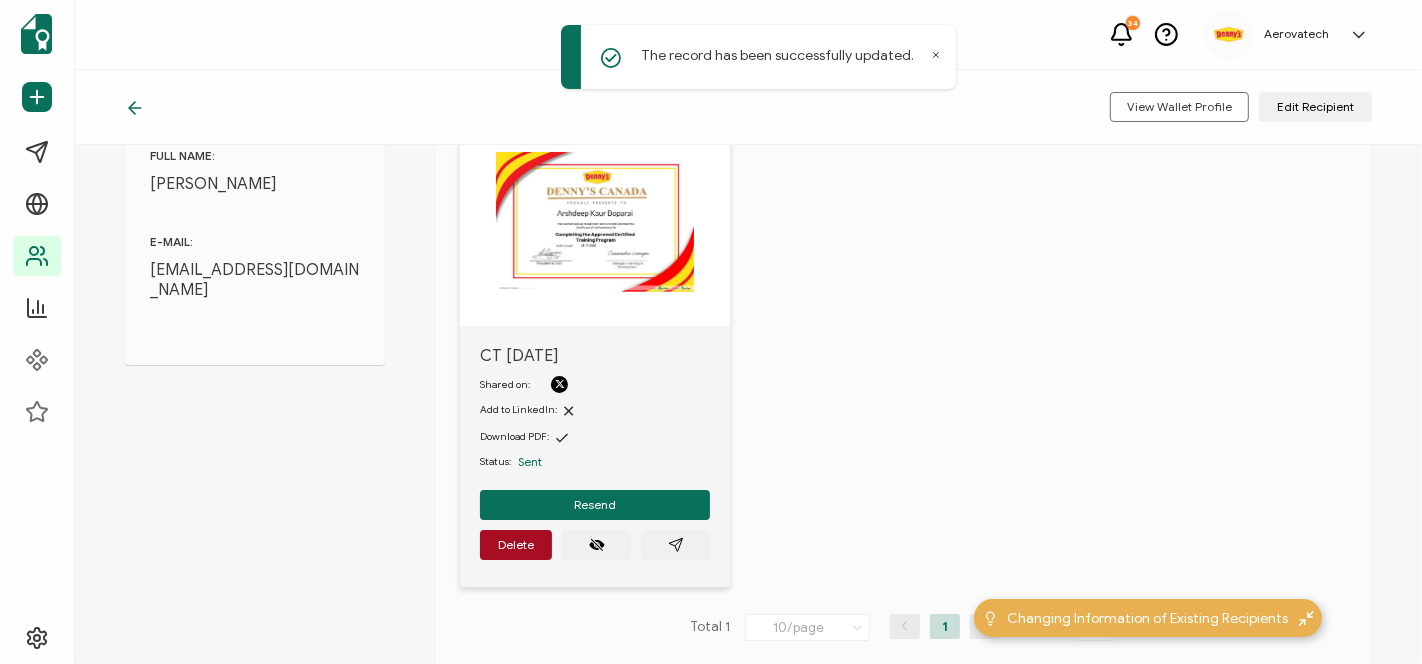 click at bounding box center [595, 222] 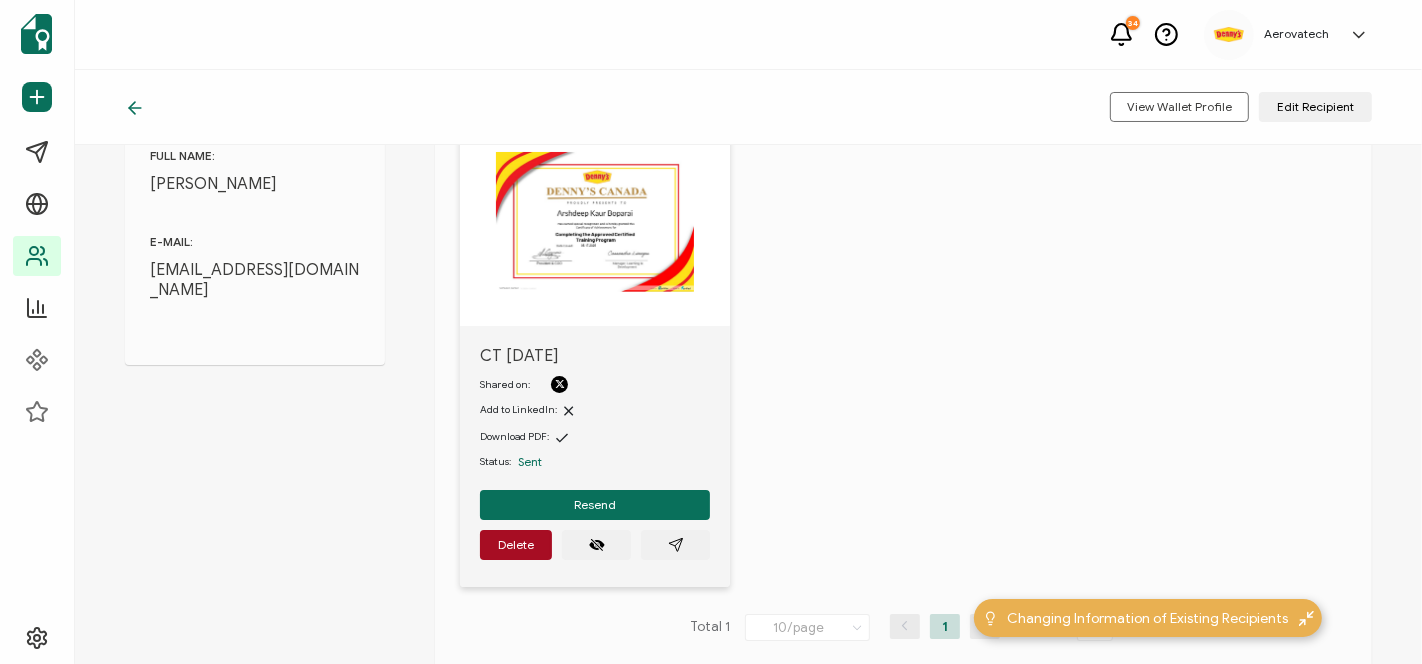 click at bounding box center (595, 222) 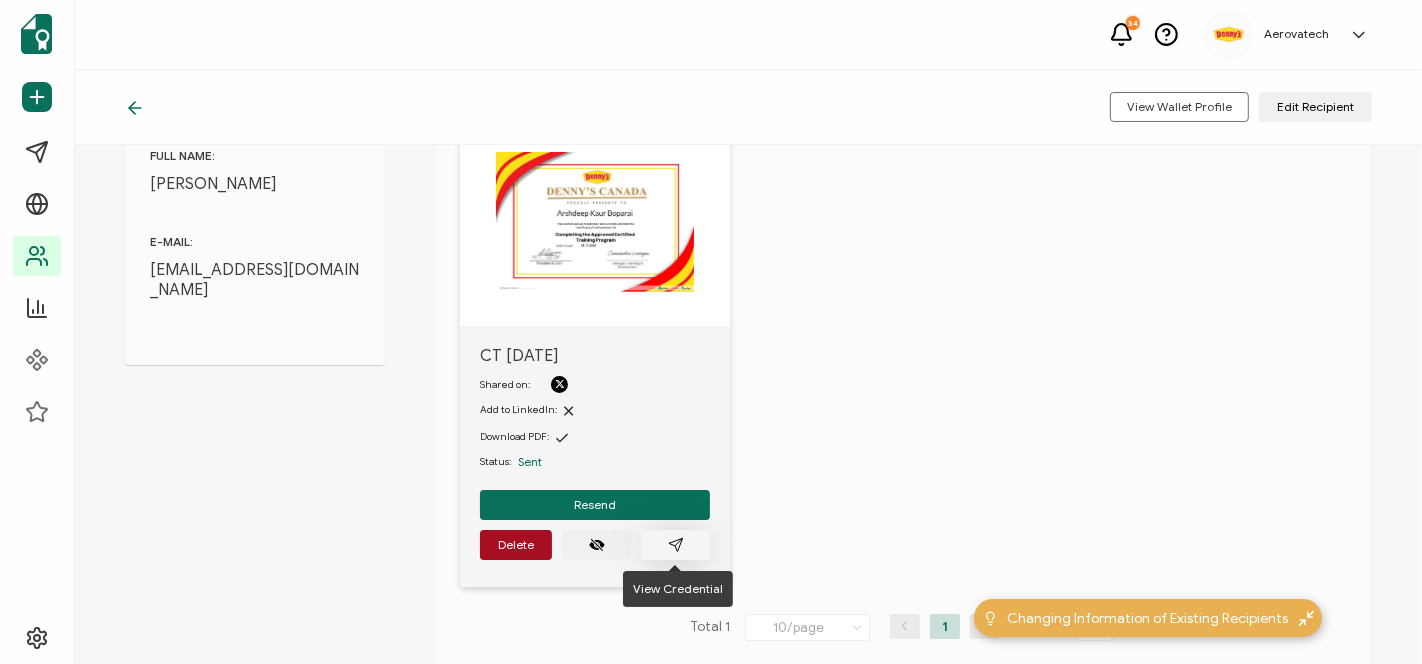 click 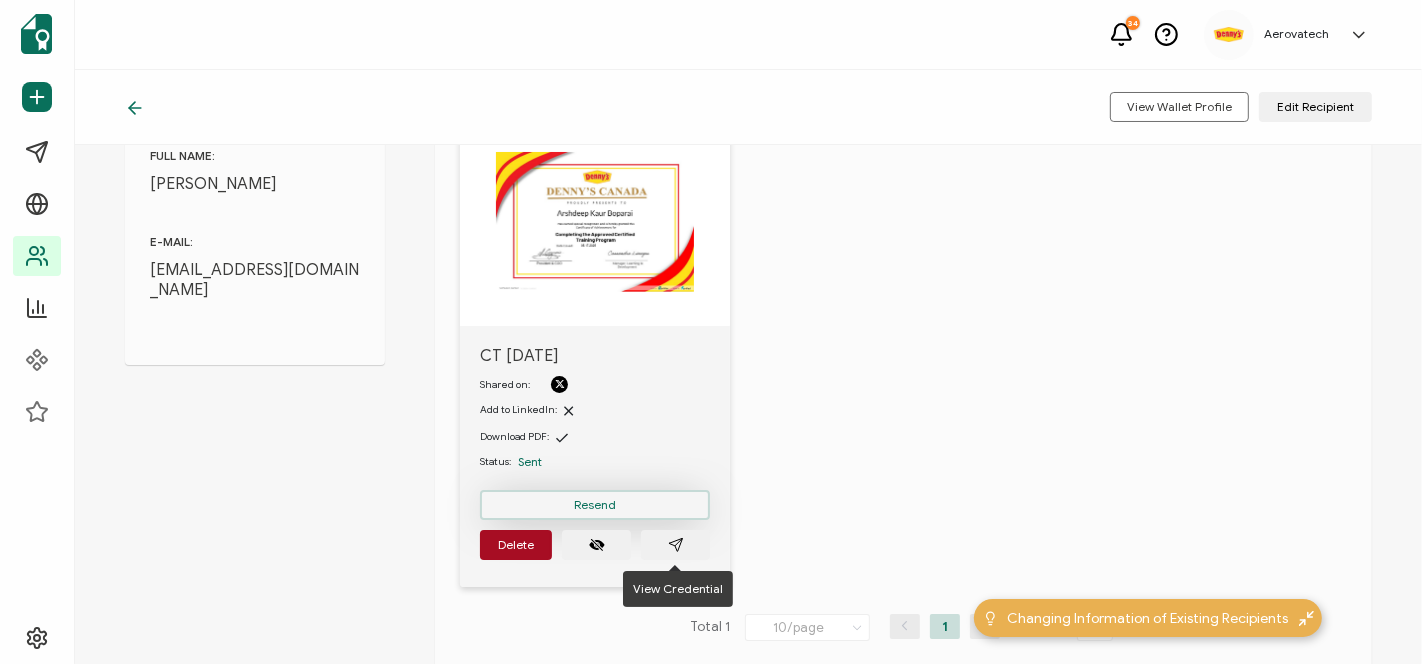 click on "Resend" at bounding box center (595, 505) 